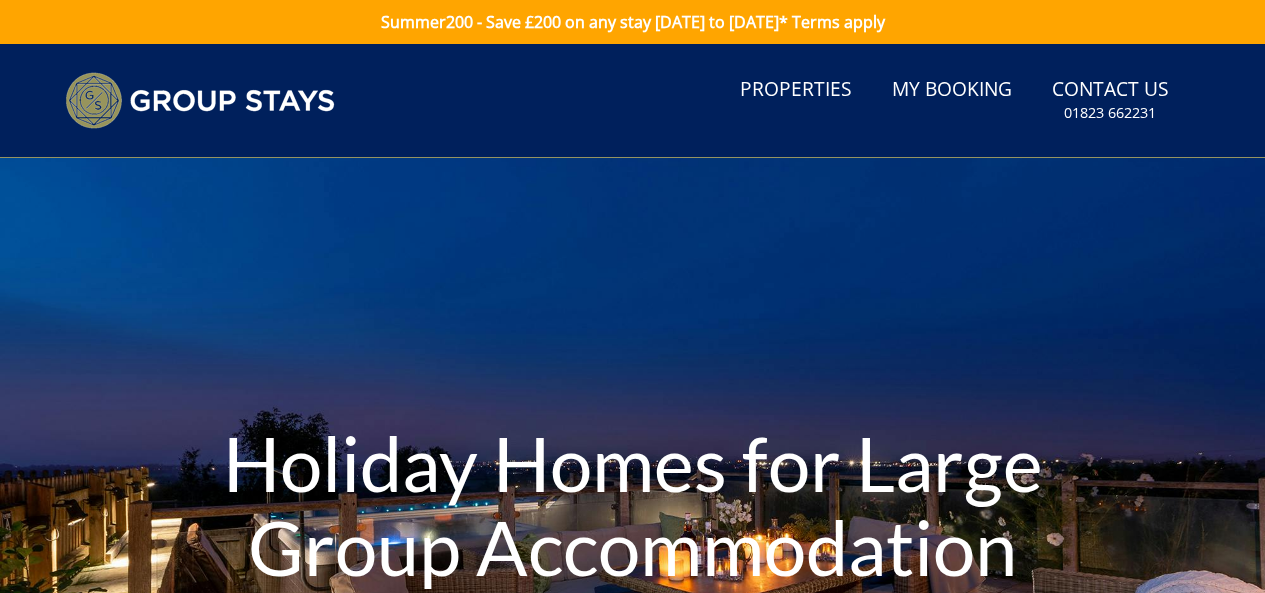 scroll, scrollTop: 0, scrollLeft: 0, axis: both 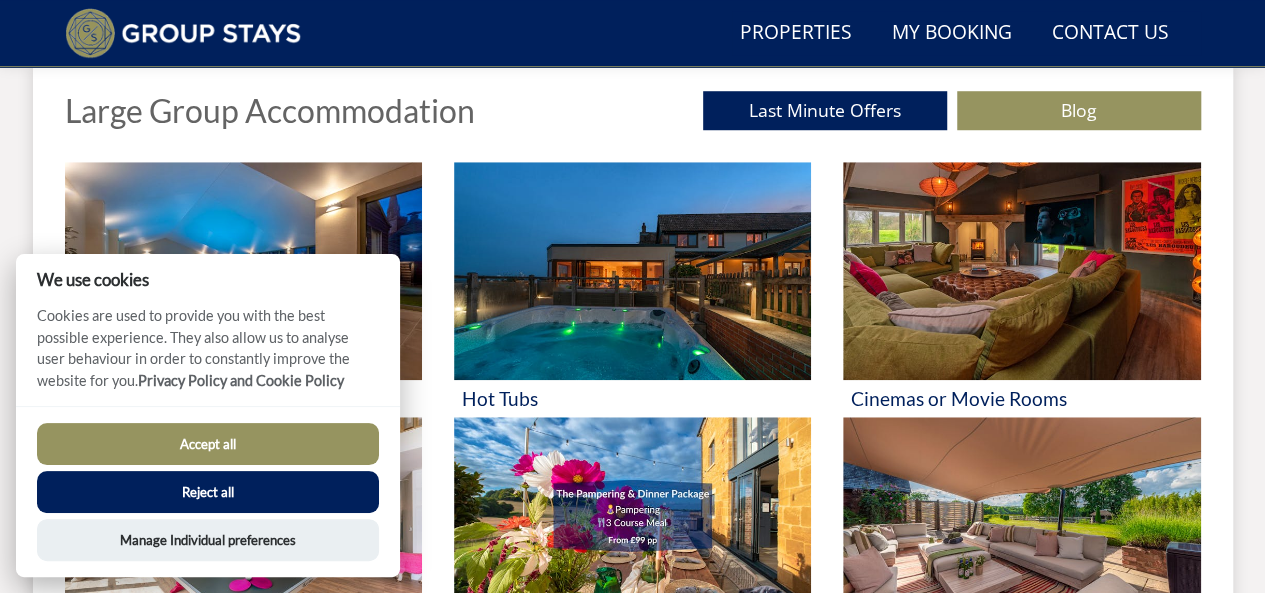 click on "Accept all" at bounding box center [208, 444] 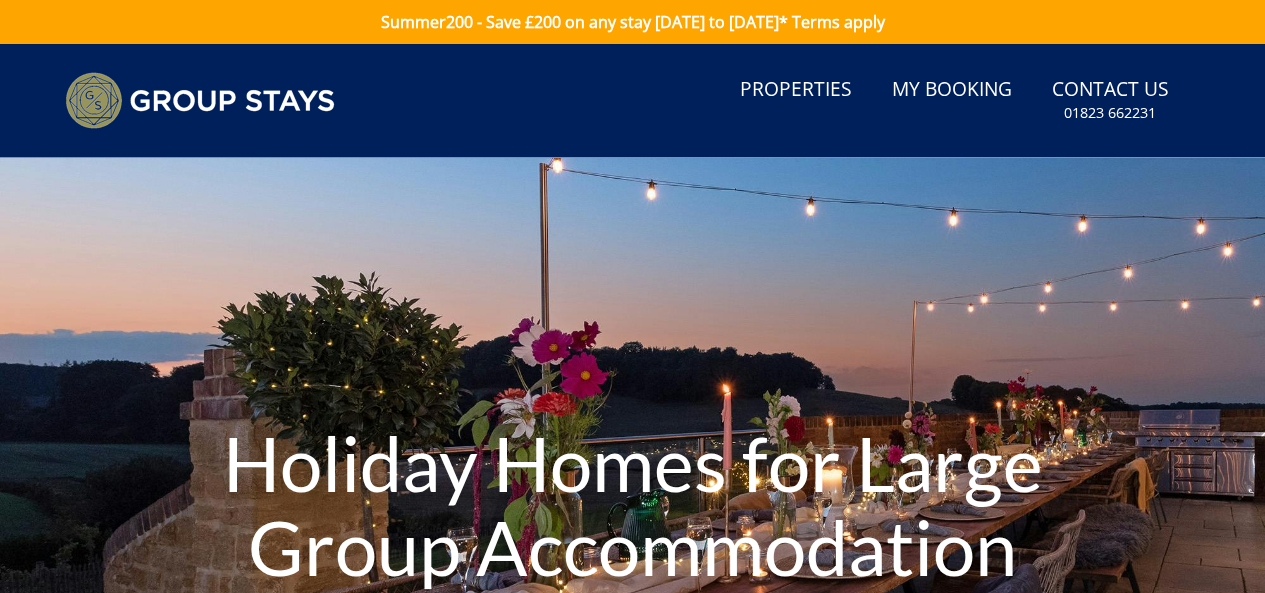scroll, scrollTop: 752, scrollLeft: 0, axis: vertical 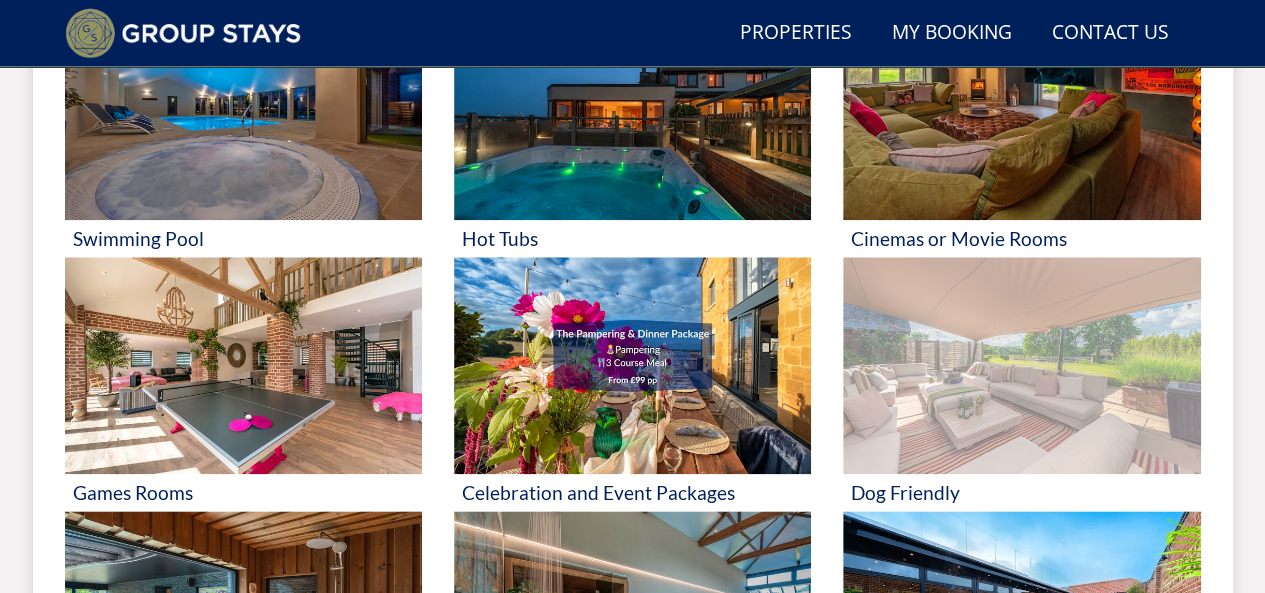 click at bounding box center [1021, 366] 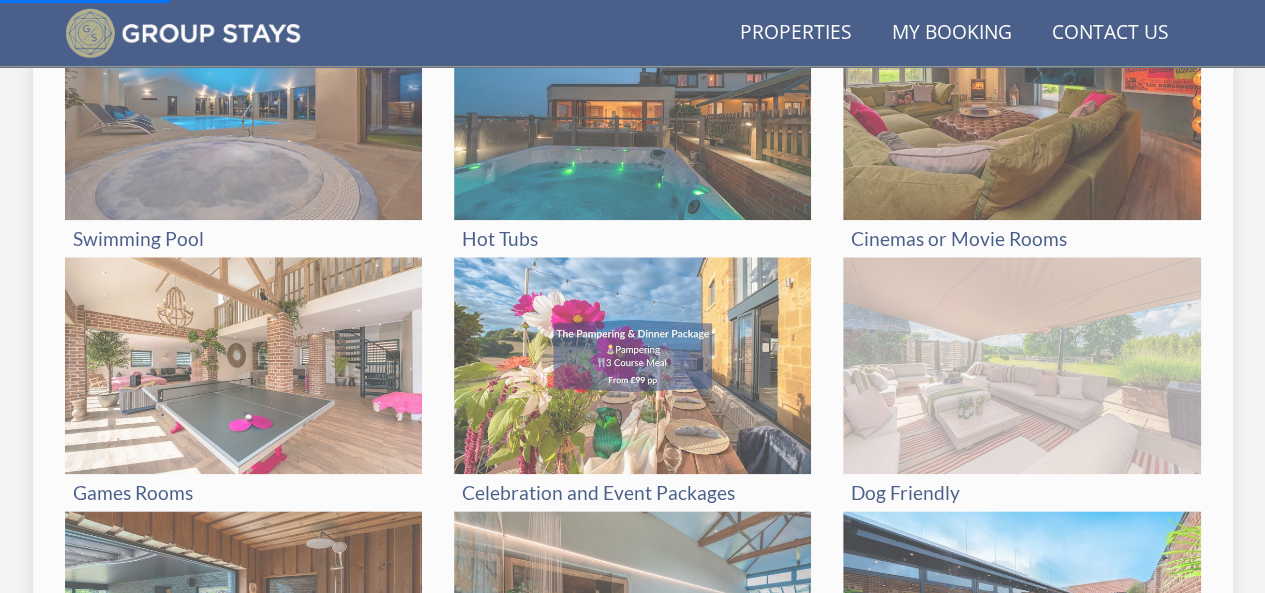 click on "Dog Friendly" at bounding box center (1021, 492) 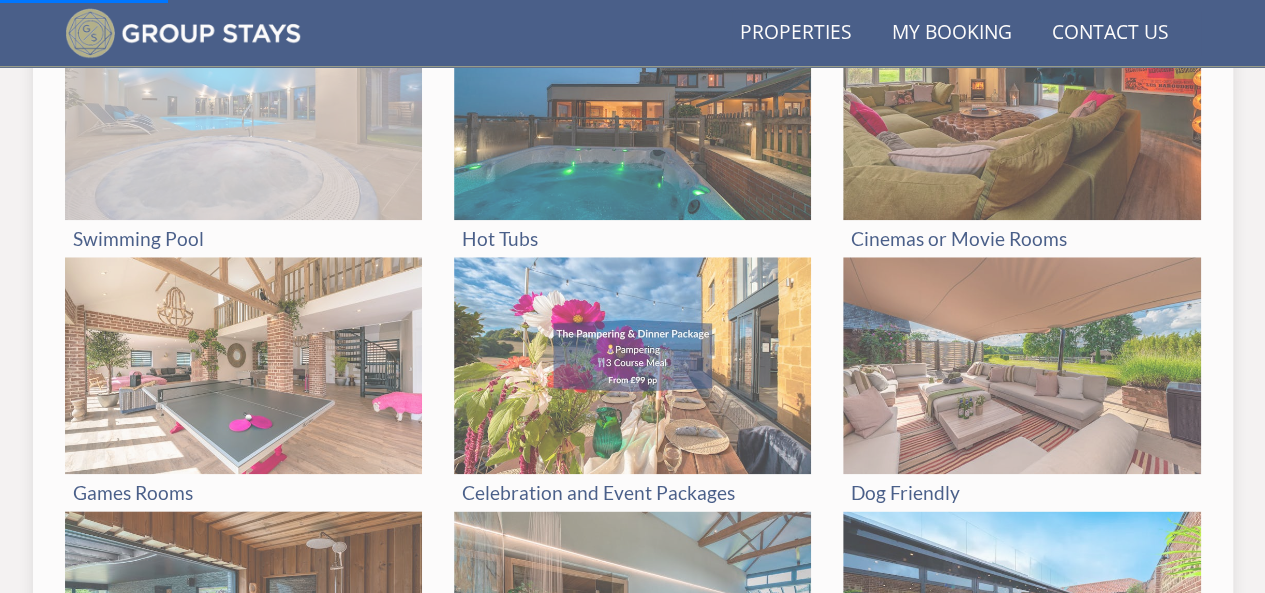 click at bounding box center [243, 111] 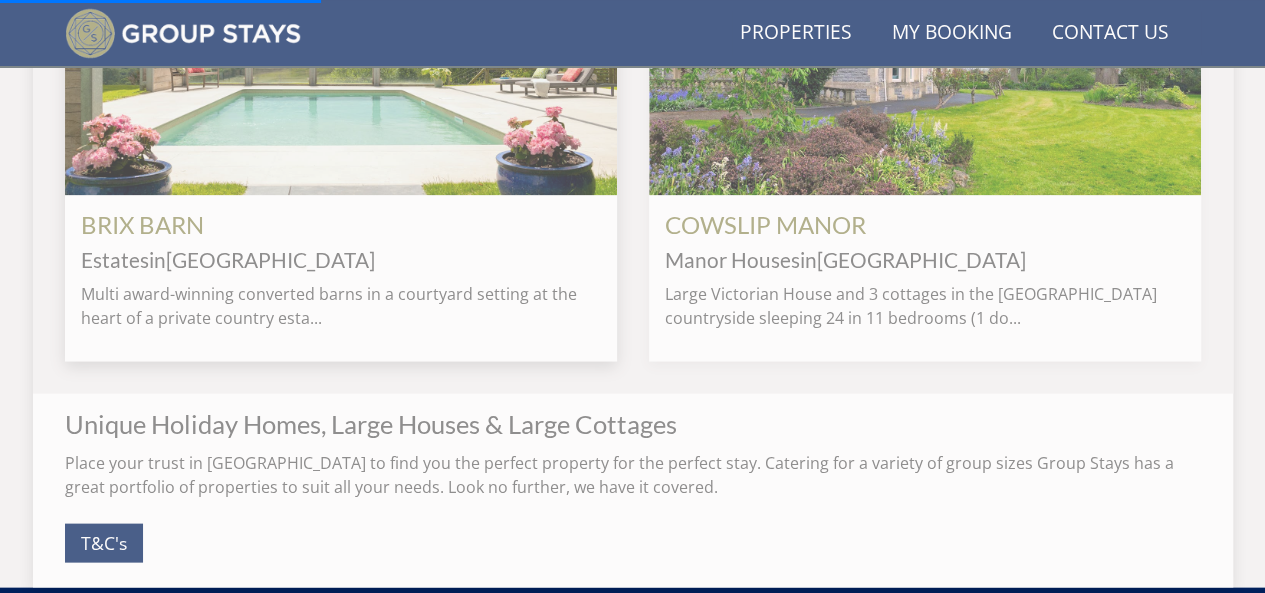 scroll, scrollTop: 1712, scrollLeft: 0, axis: vertical 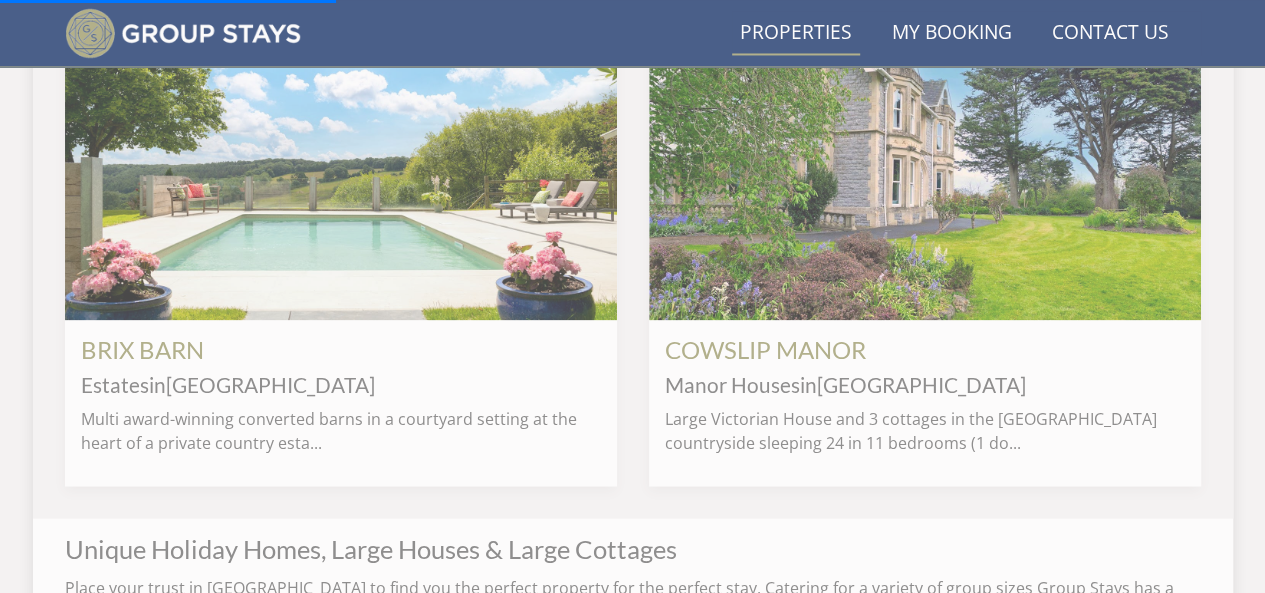 click on "Properties" at bounding box center (796, 33) 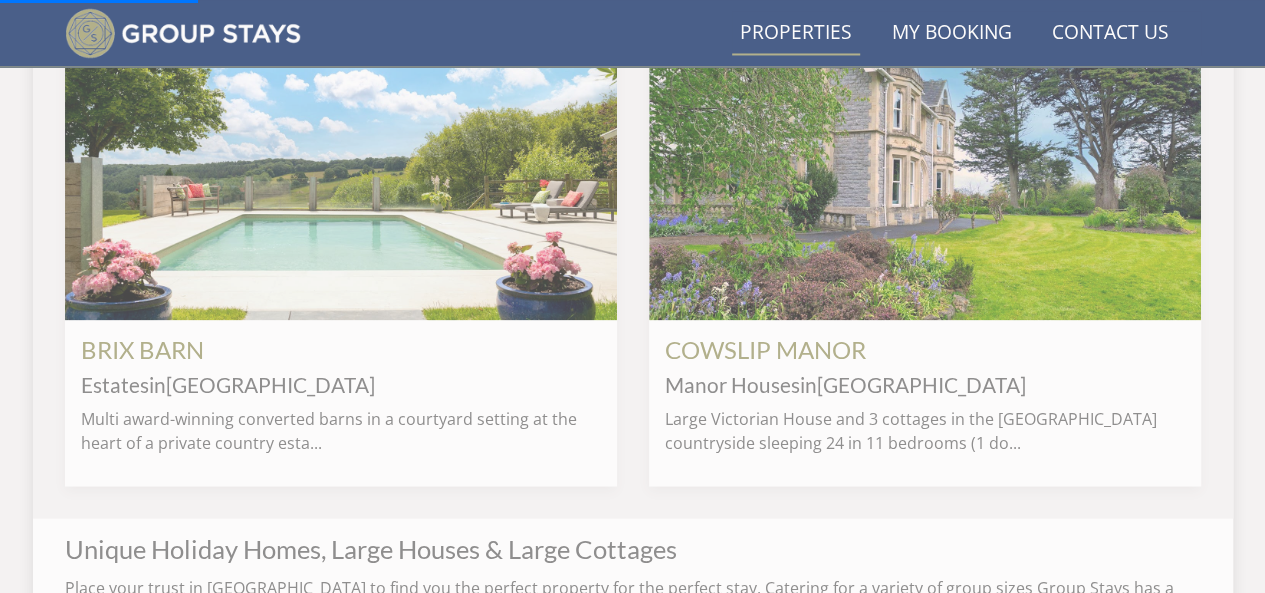 click on "Properties" at bounding box center [796, 33] 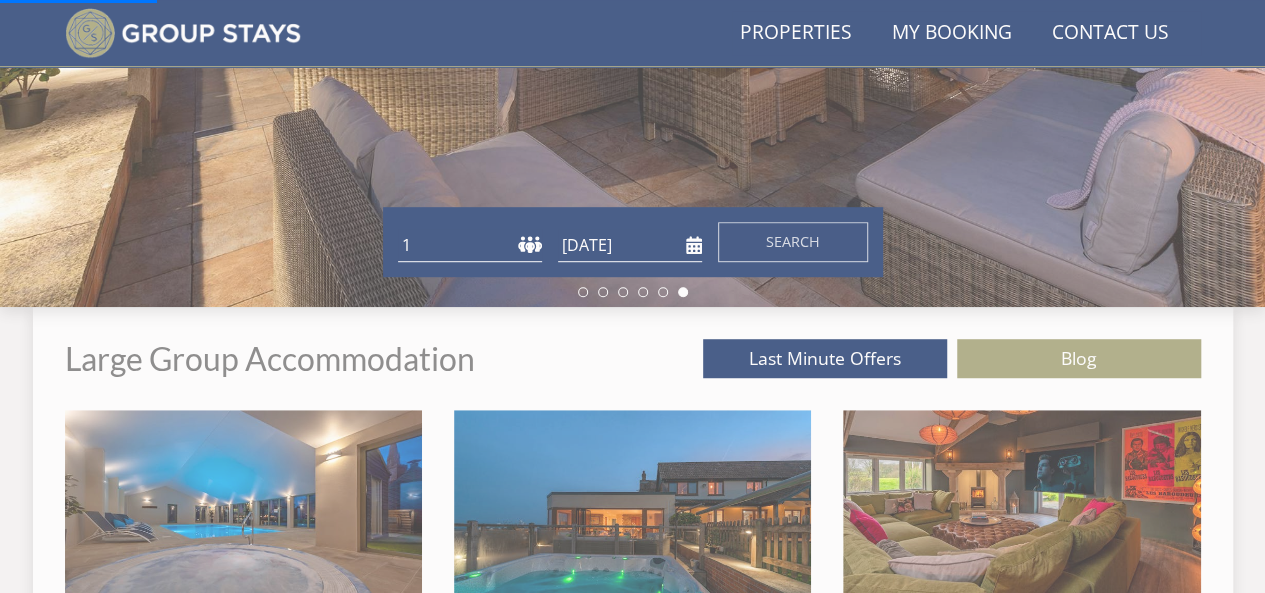 scroll, scrollTop: 312, scrollLeft: 0, axis: vertical 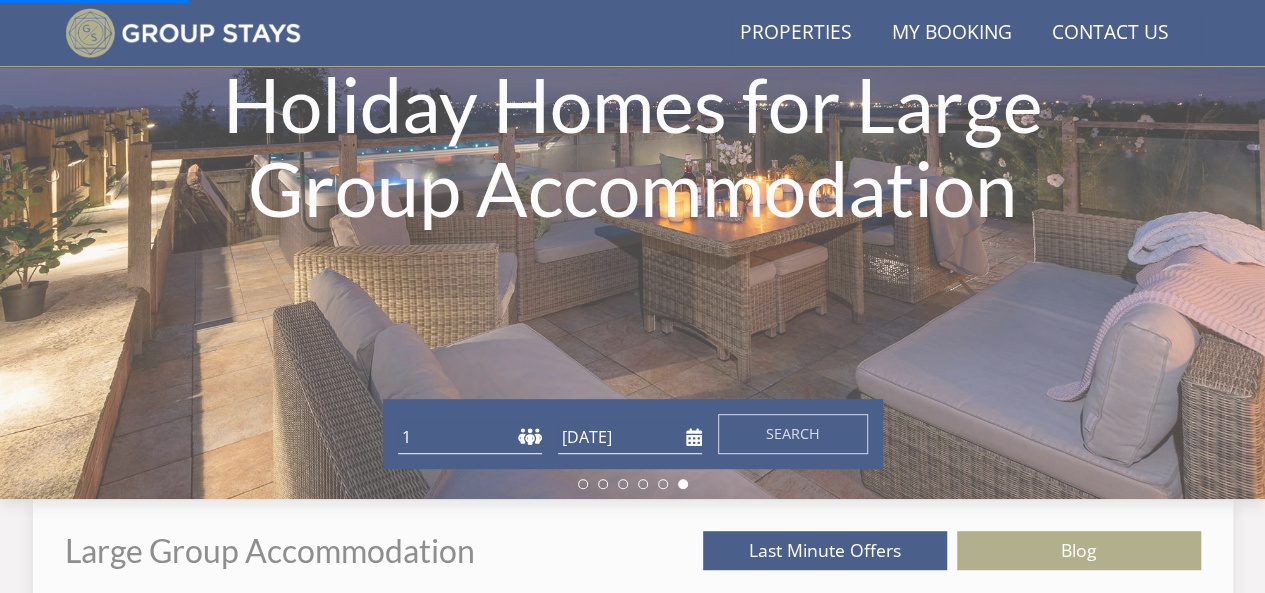 click on "1
2
3
4
5
6
7
8
9
10
11
12
13
14
15
16
17
18
19
20
21
22
23
24
25
26
27
28
29
30
31
32
33
34
35
36
37
38
39
40
41
42
43
44
45
46
47
48
49
50" at bounding box center [470, 437] 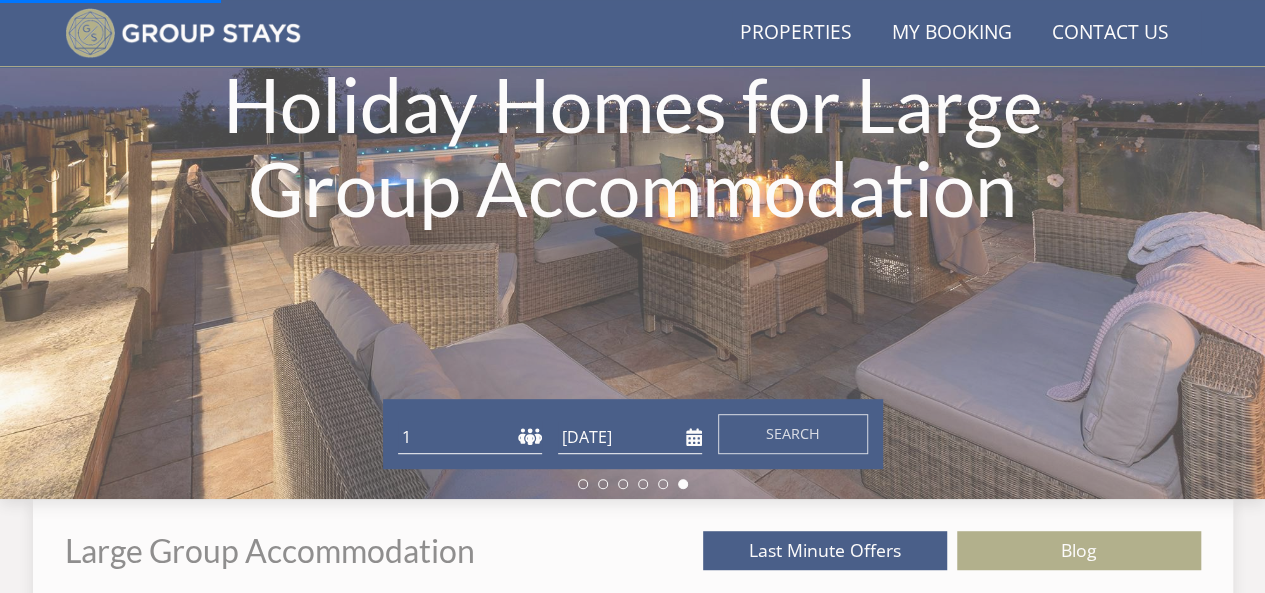select on "10" 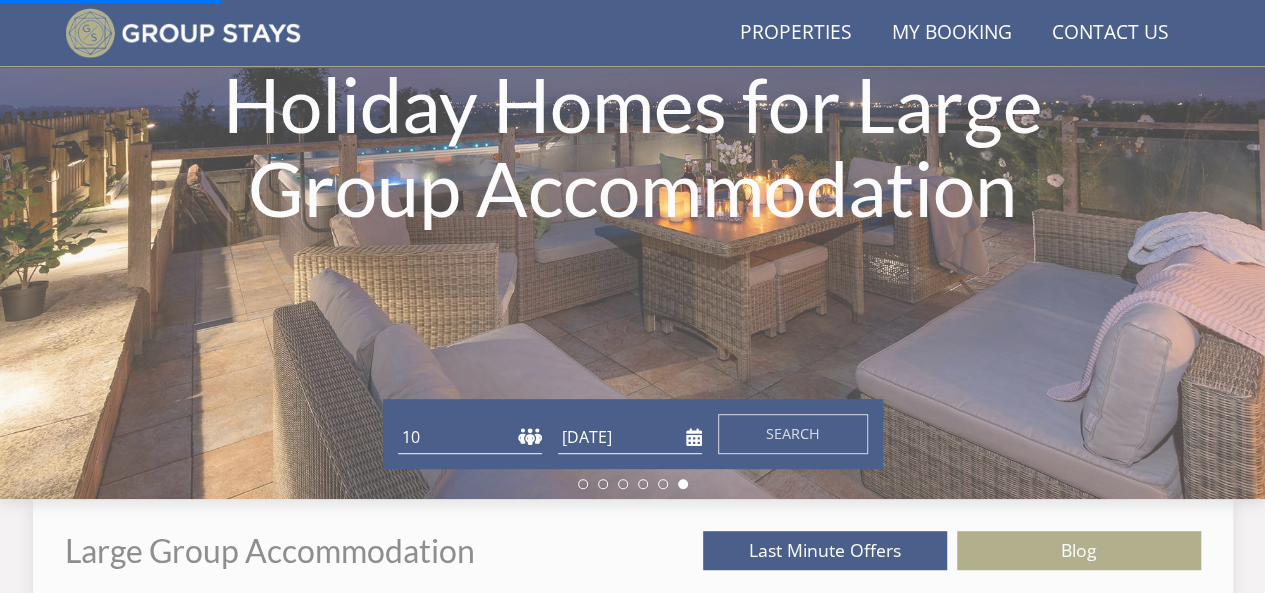 click on "1
2
3
4
5
6
7
8
9
10
11
12
13
14
15
16
17
18
19
20
21
22
23
24
25
26
27
28
29
30
31
32
33
34
35
36
37
38
39
40
41
42
43
44
45
46
47
48
49
50" at bounding box center [470, 437] 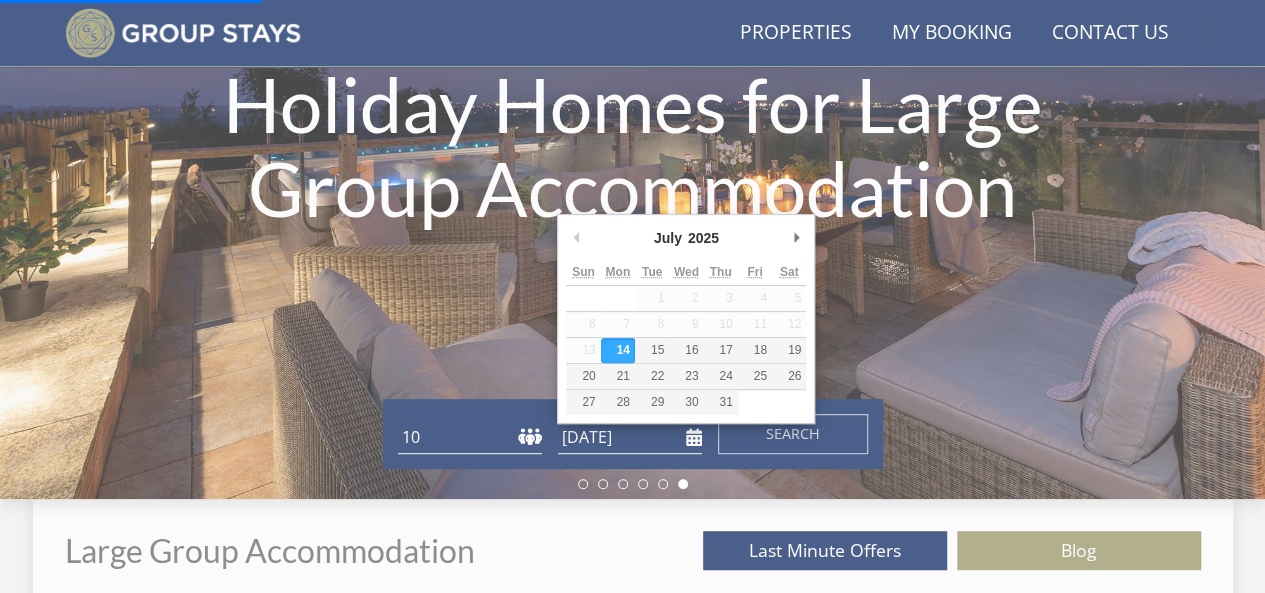 click on "[DATE]" at bounding box center [630, 437] 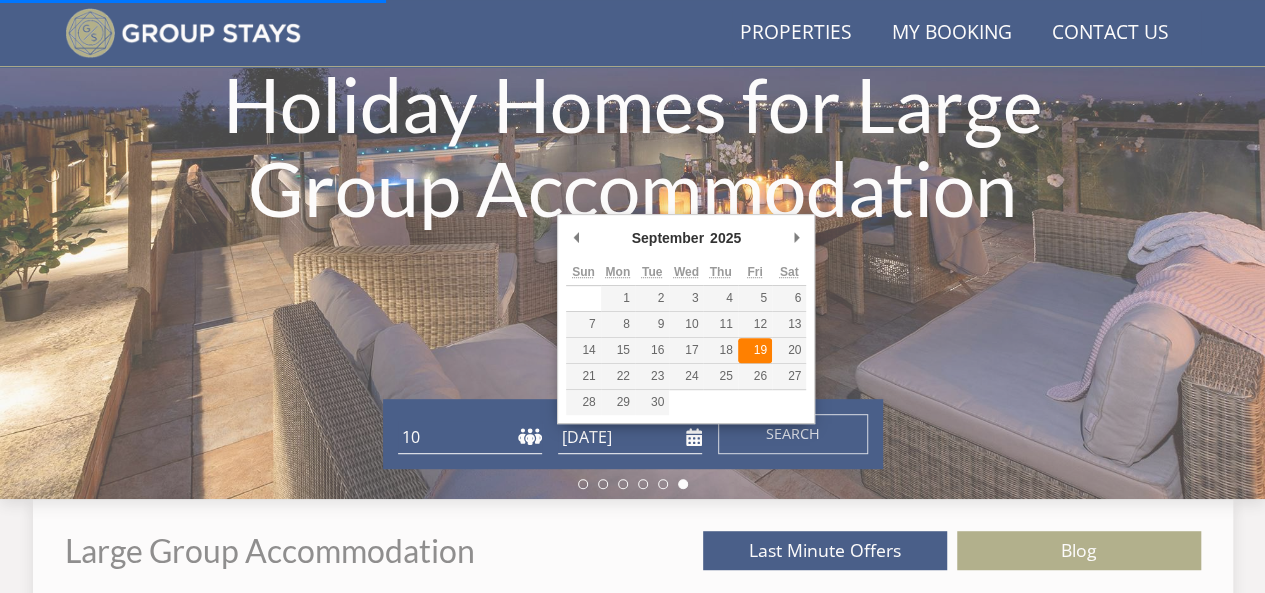 type on "19/09/2025" 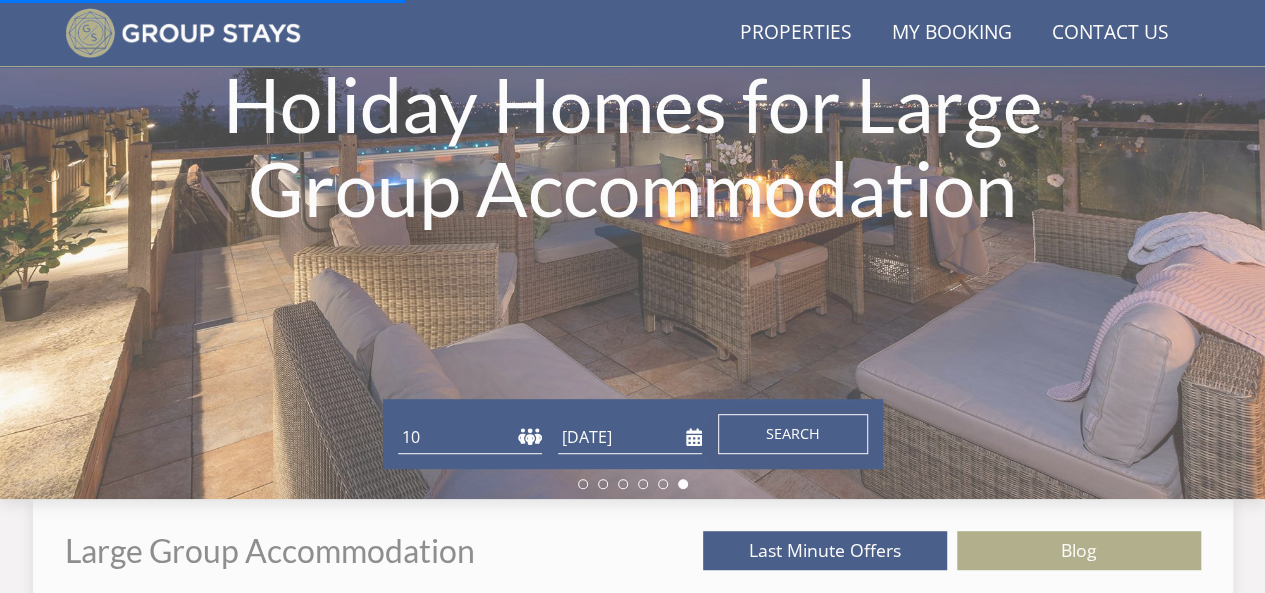 click on "Search" at bounding box center (793, 434) 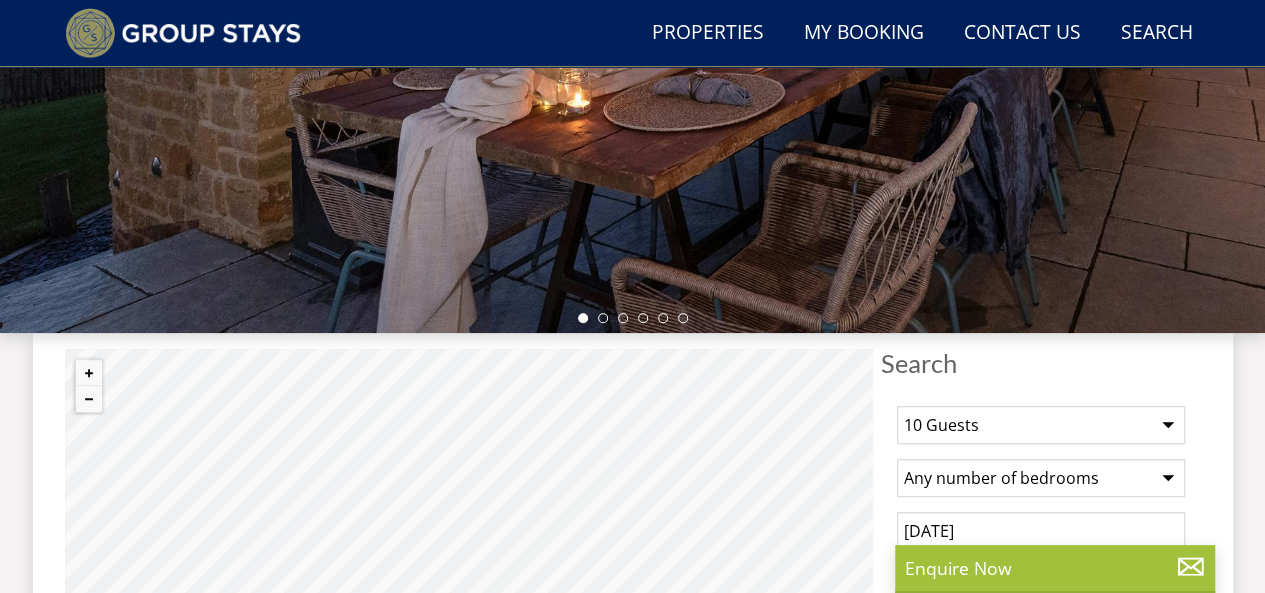 scroll, scrollTop: 546, scrollLeft: 0, axis: vertical 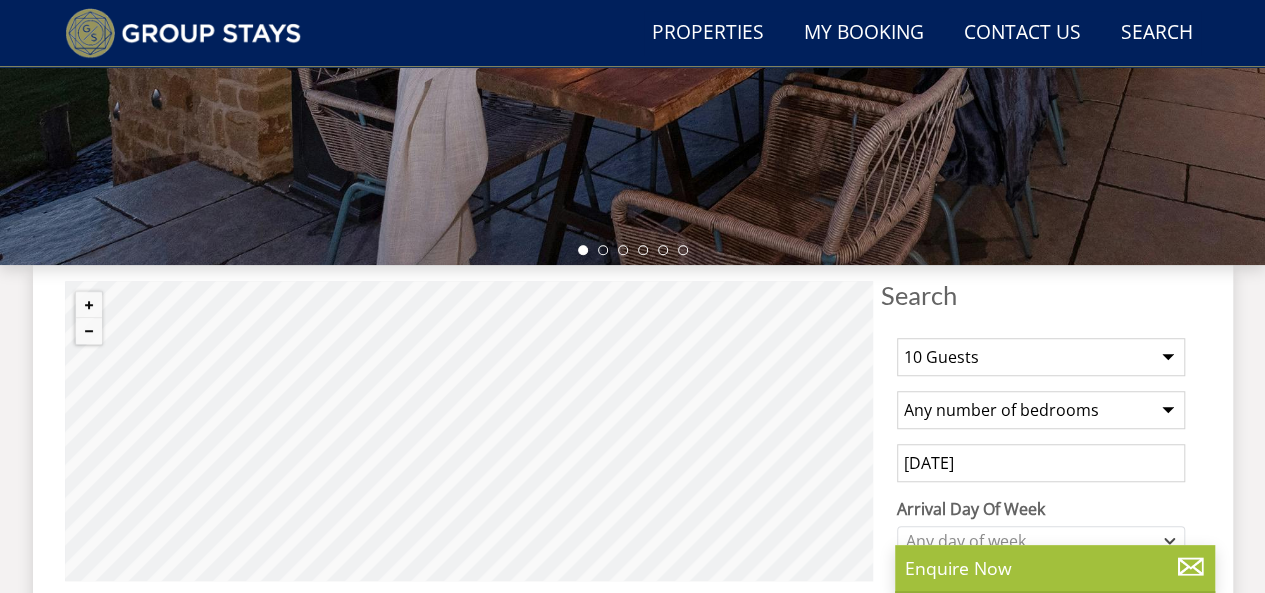click on "Any number of bedrooms
4 Bedrooms
5 Bedrooms
6 Bedrooms
7 Bedrooms
8 Bedrooms
9 Bedrooms
10 Bedrooms
11 Bedrooms
12 Bedrooms
13 Bedrooms
14 Bedrooms
15 Bedrooms
16 Bedrooms" at bounding box center [1041, 410] 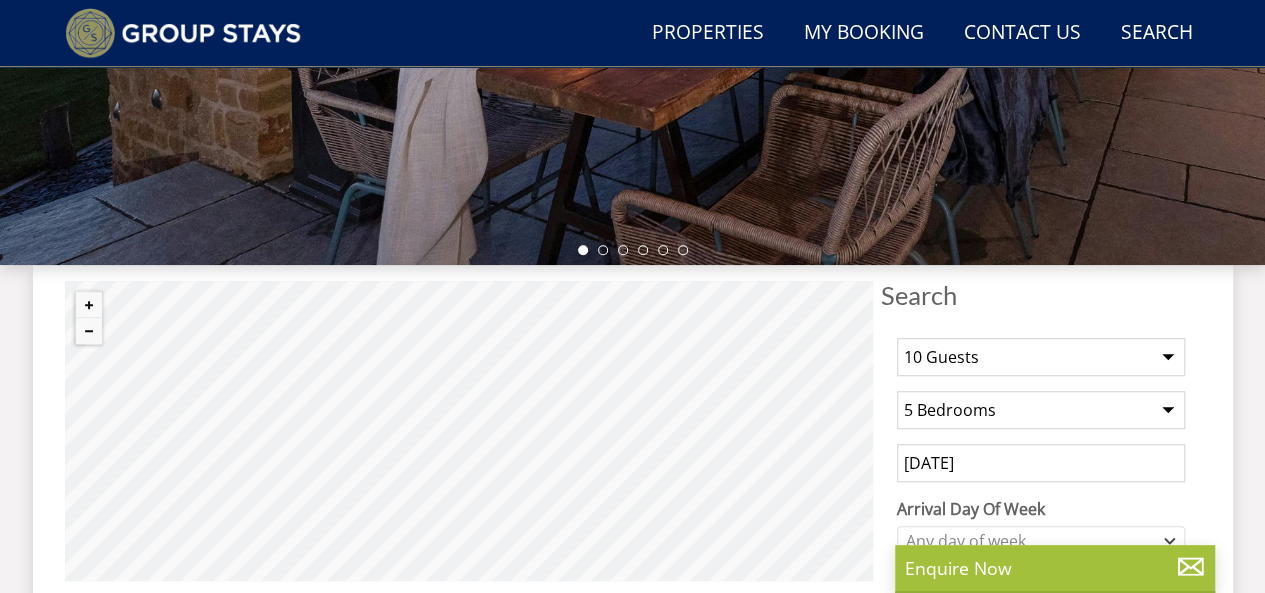 click on "Any number of bedrooms
4 Bedrooms
5 Bedrooms
6 Bedrooms
7 Bedrooms
8 Bedrooms
9 Bedrooms
10 Bedrooms
11 Bedrooms
12 Bedrooms
13 Bedrooms
14 Bedrooms
15 Bedrooms
16 Bedrooms" at bounding box center [1041, 410] 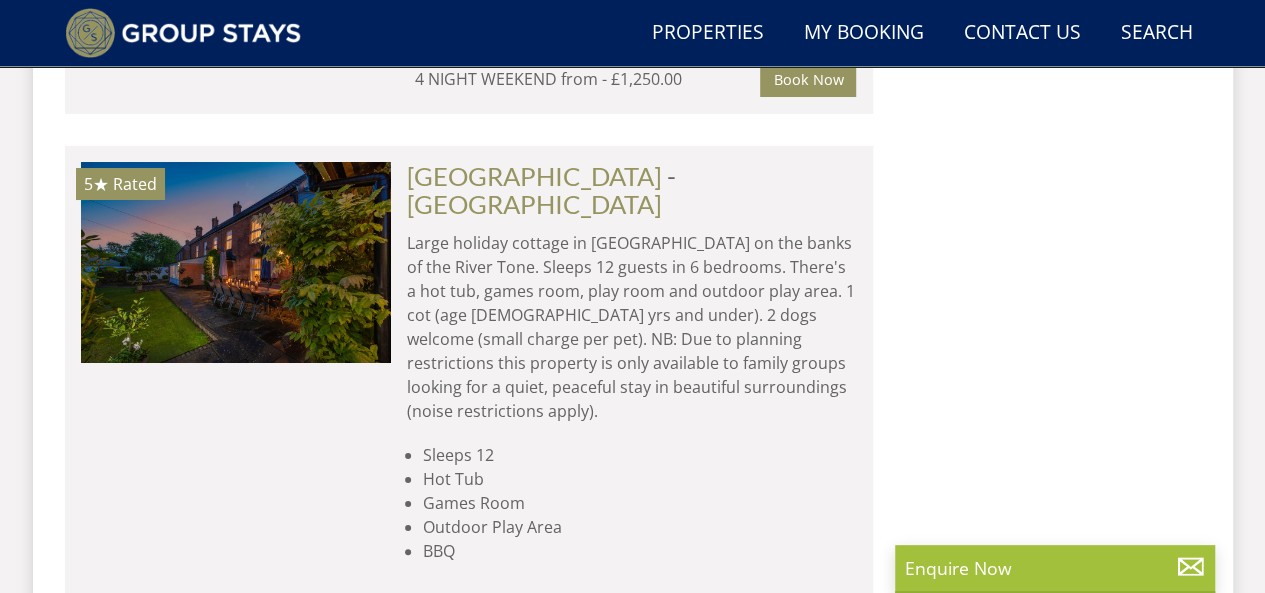 scroll, scrollTop: 3646, scrollLeft: 0, axis: vertical 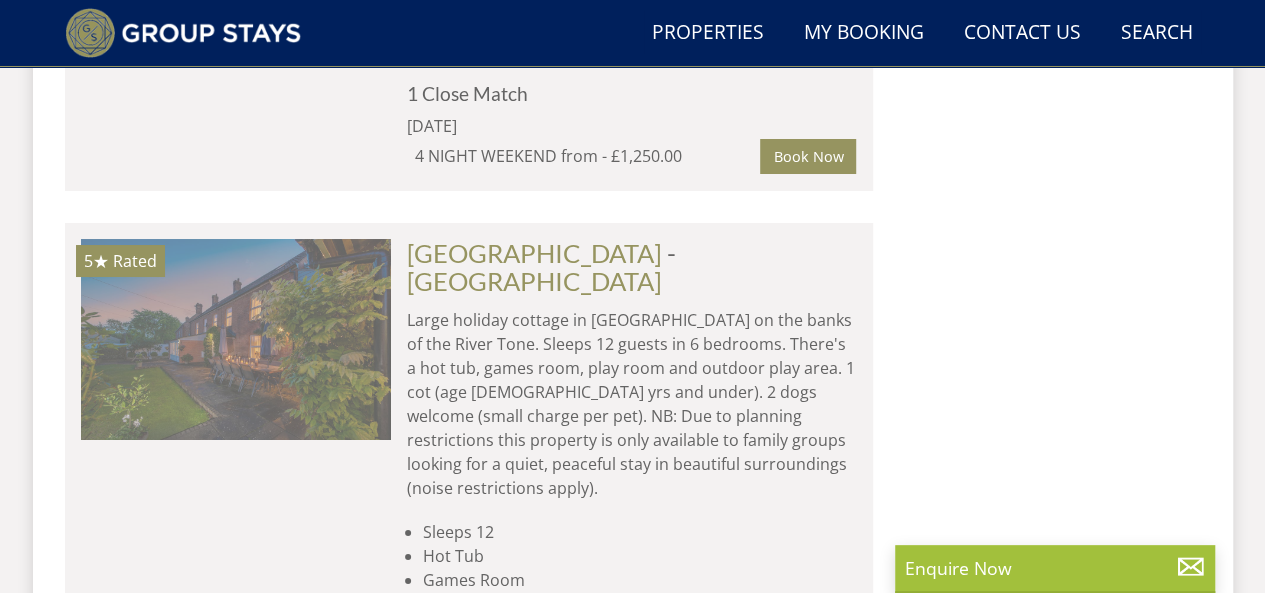 click at bounding box center [236, 339] 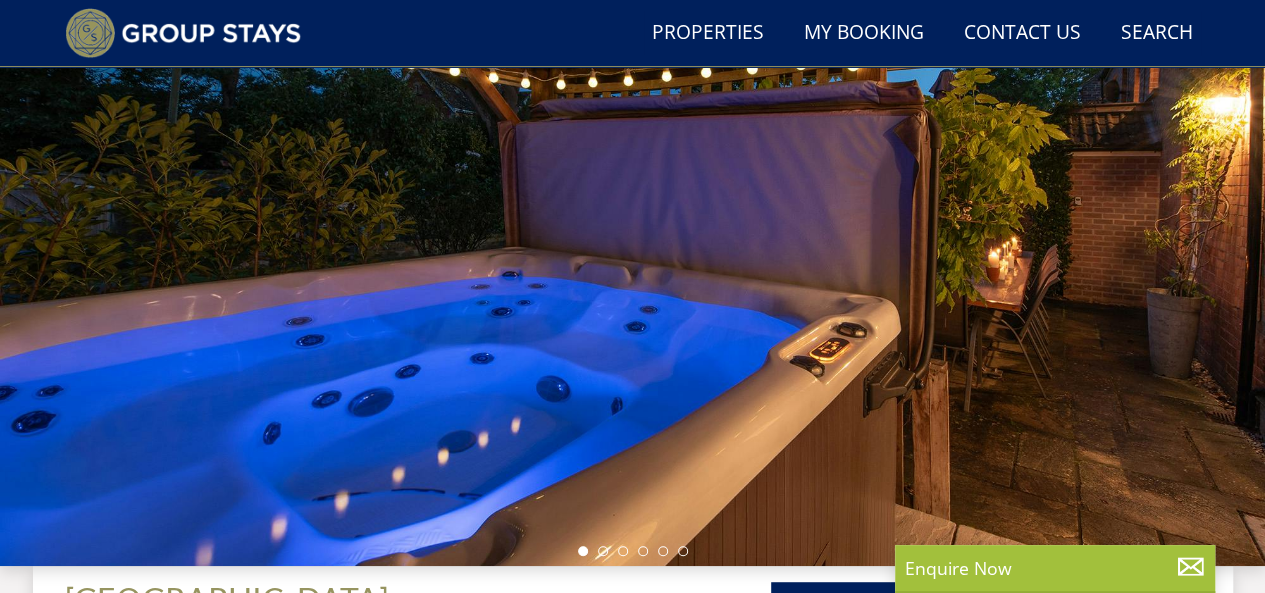 scroll, scrollTop: 187, scrollLeft: 0, axis: vertical 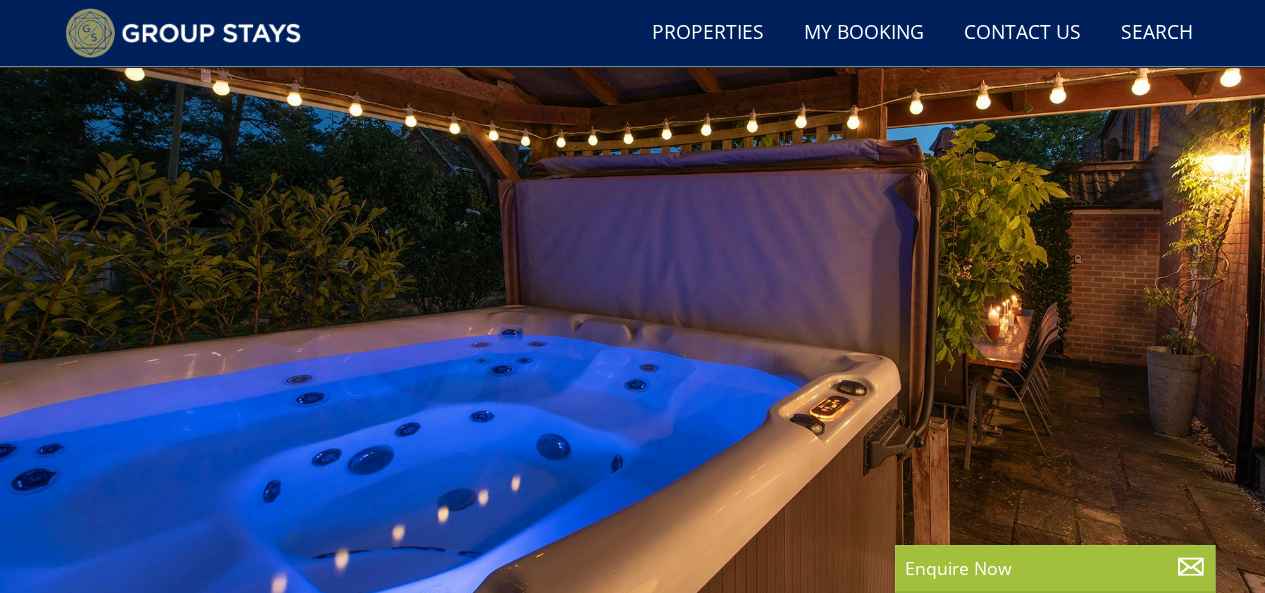 click at bounding box center (632, 274) 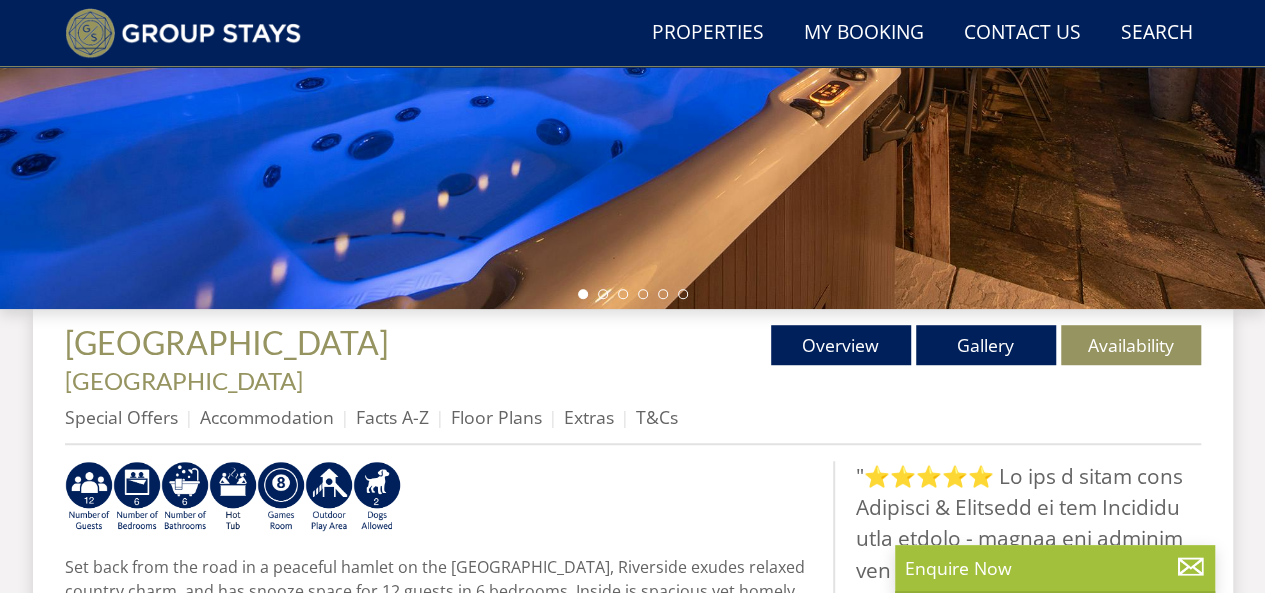 scroll, scrollTop: 587, scrollLeft: 0, axis: vertical 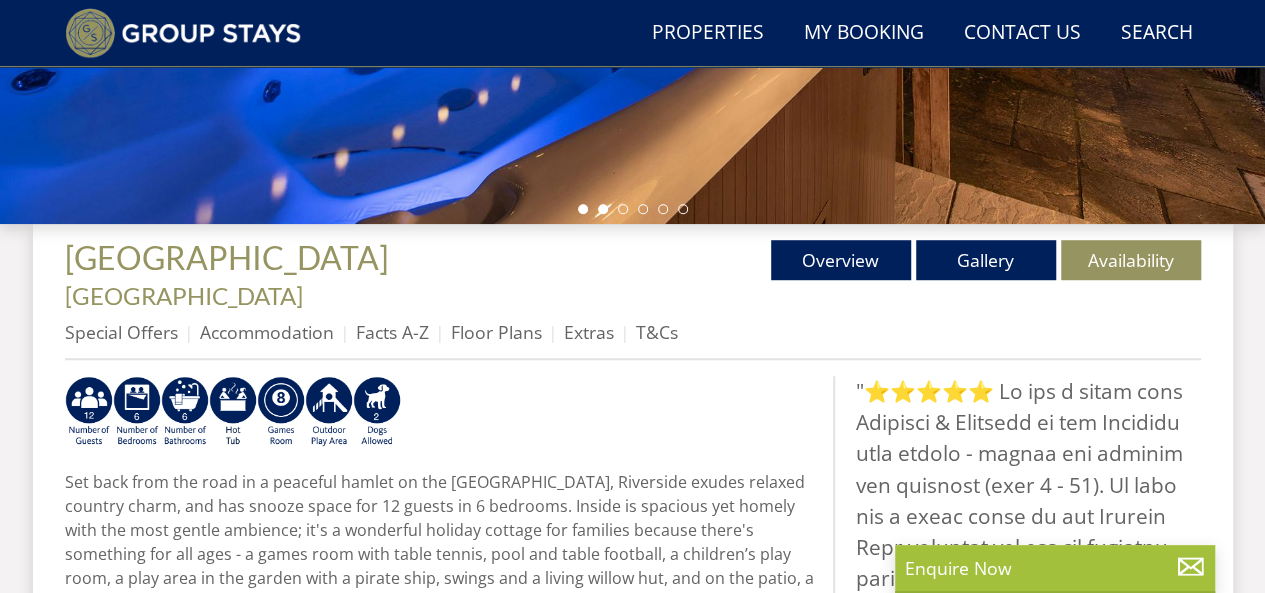 click at bounding box center (603, 209) 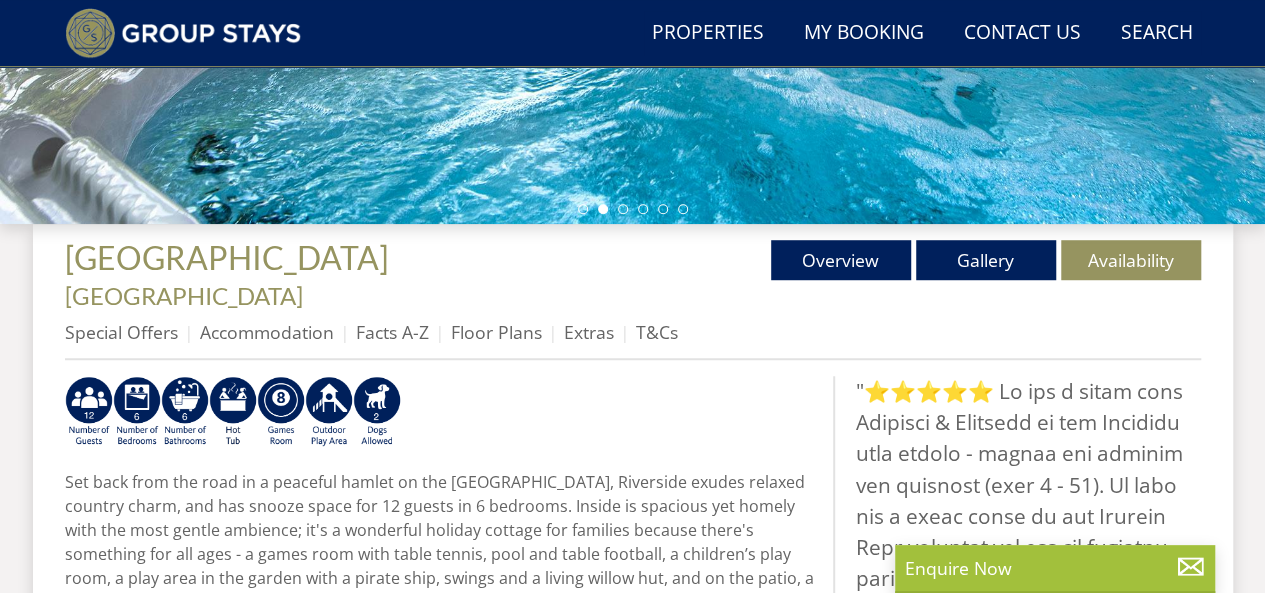 scroll, scrollTop: 287, scrollLeft: 0, axis: vertical 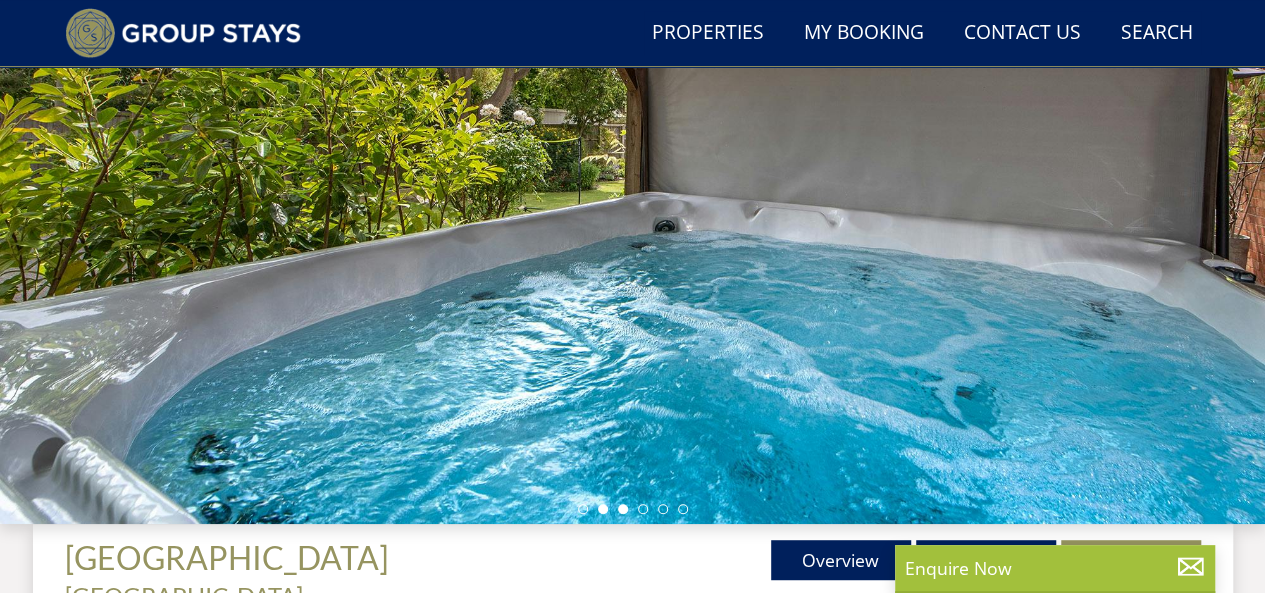 click at bounding box center [623, 509] 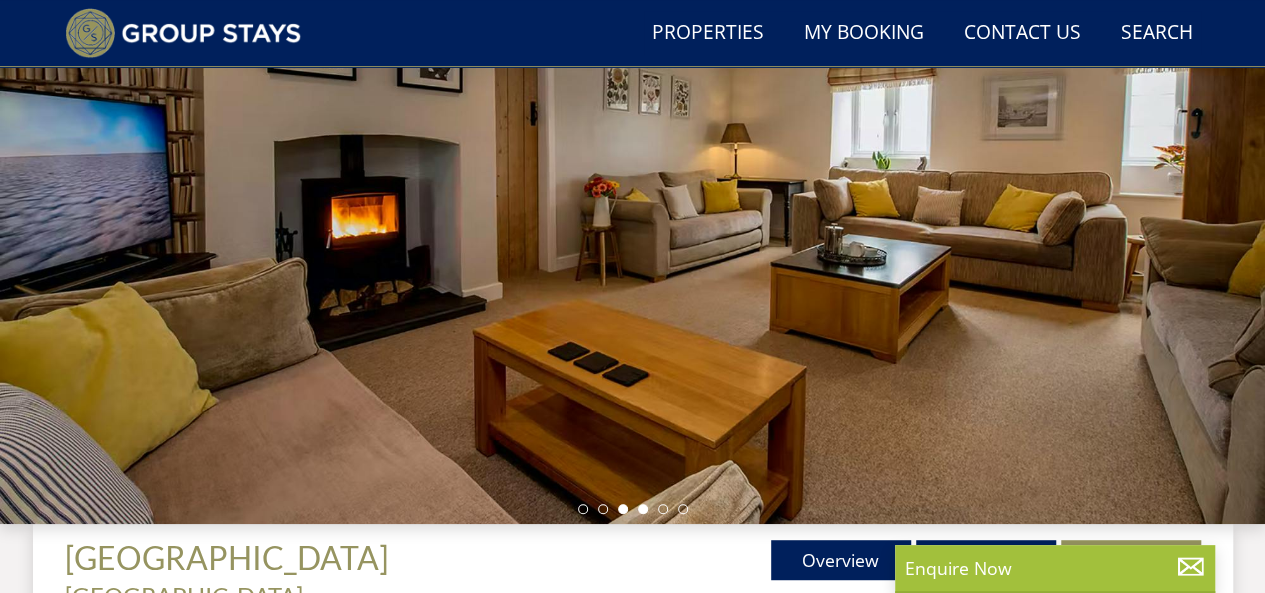 click at bounding box center (643, 509) 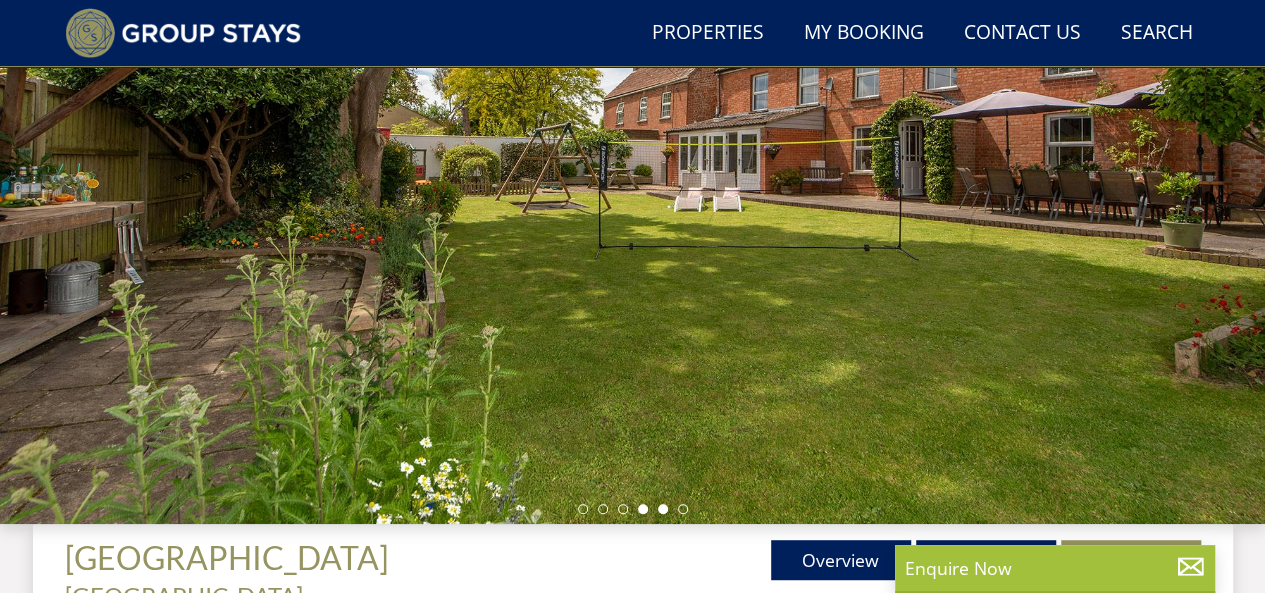 click at bounding box center (663, 509) 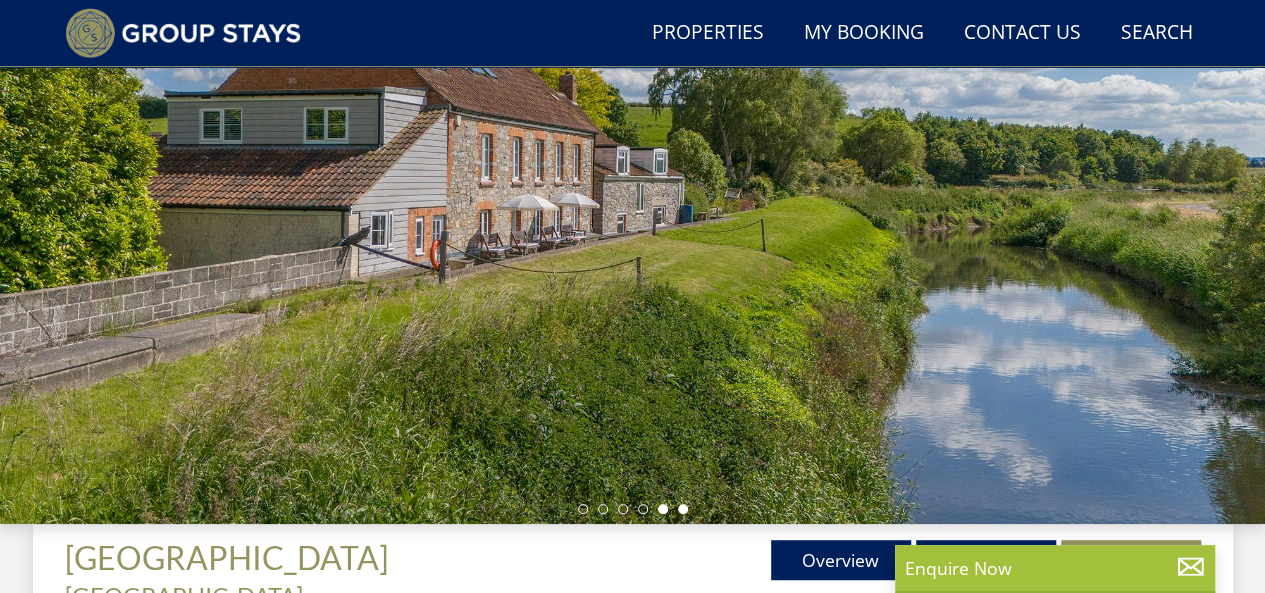 click at bounding box center (683, 509) 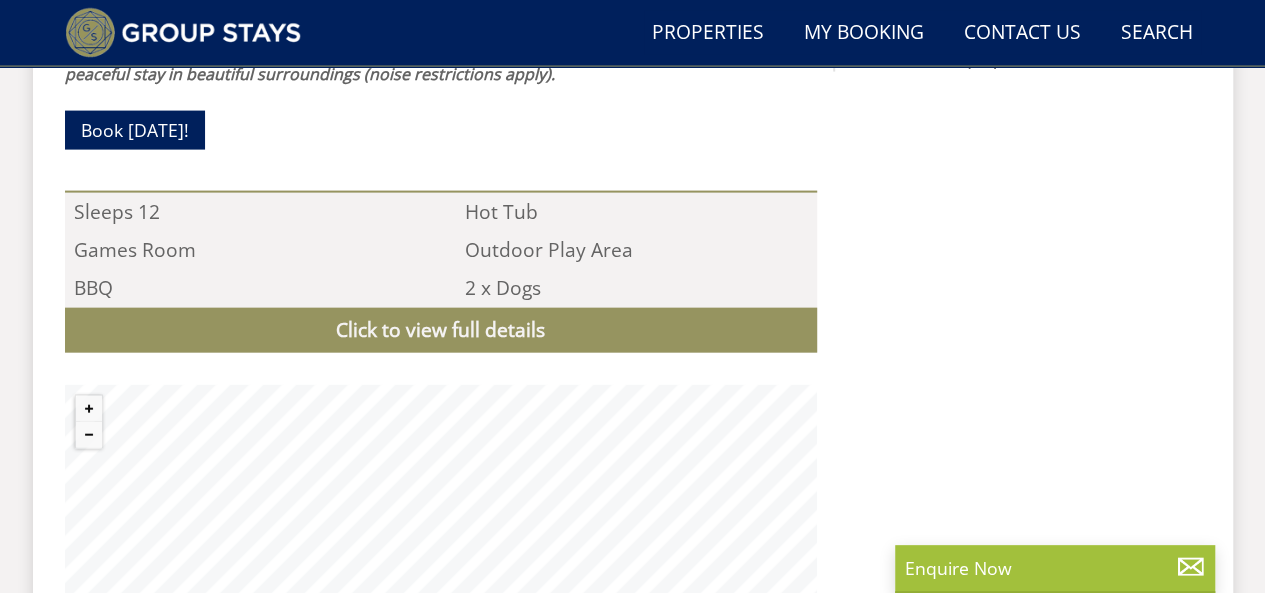 scroll, scrollTop: 2287, scrollLeft: 0, axis: vertical 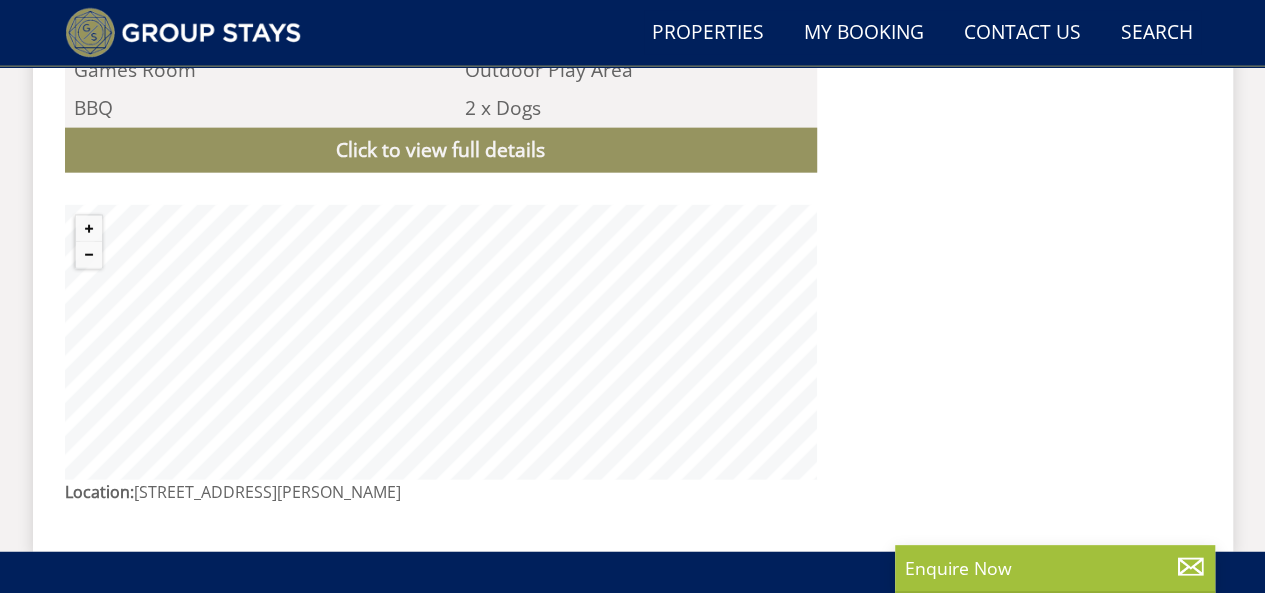 select on "5" 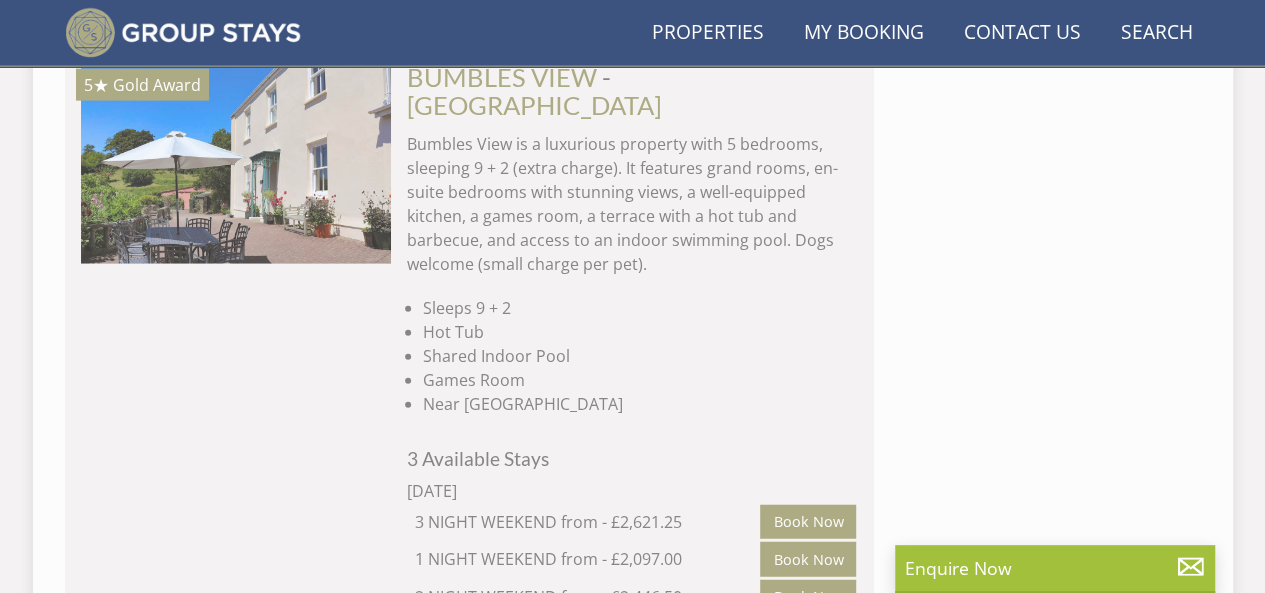 scroll, scrollTop: 3646, scrollLeft: 0, axis: vertical 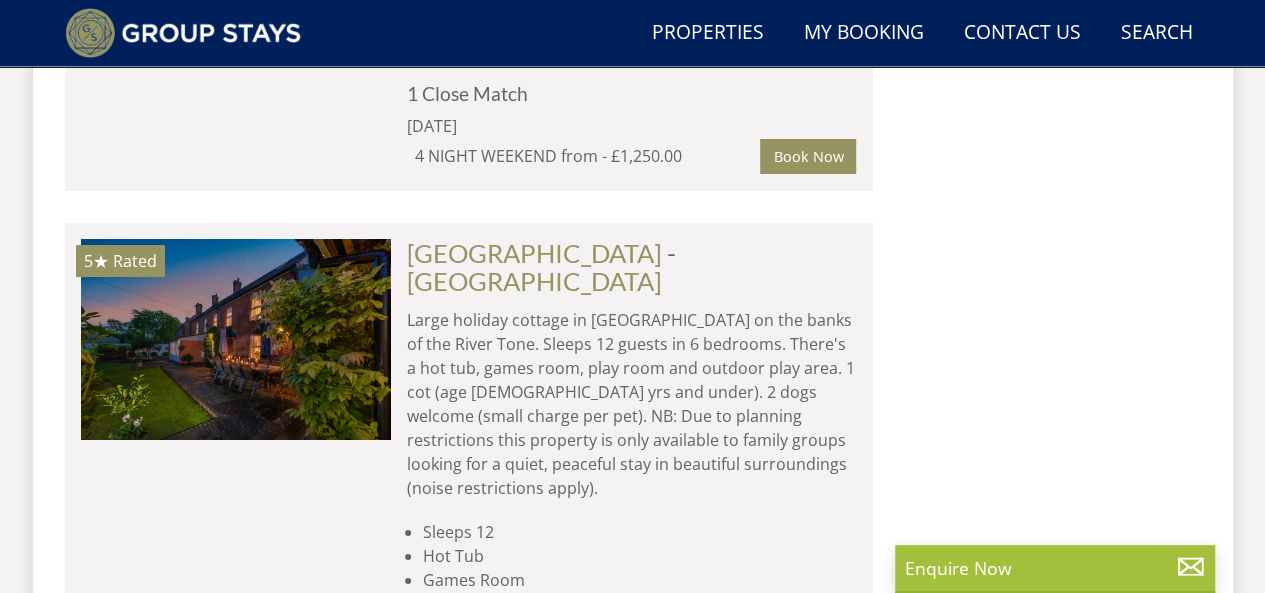 select on "10" 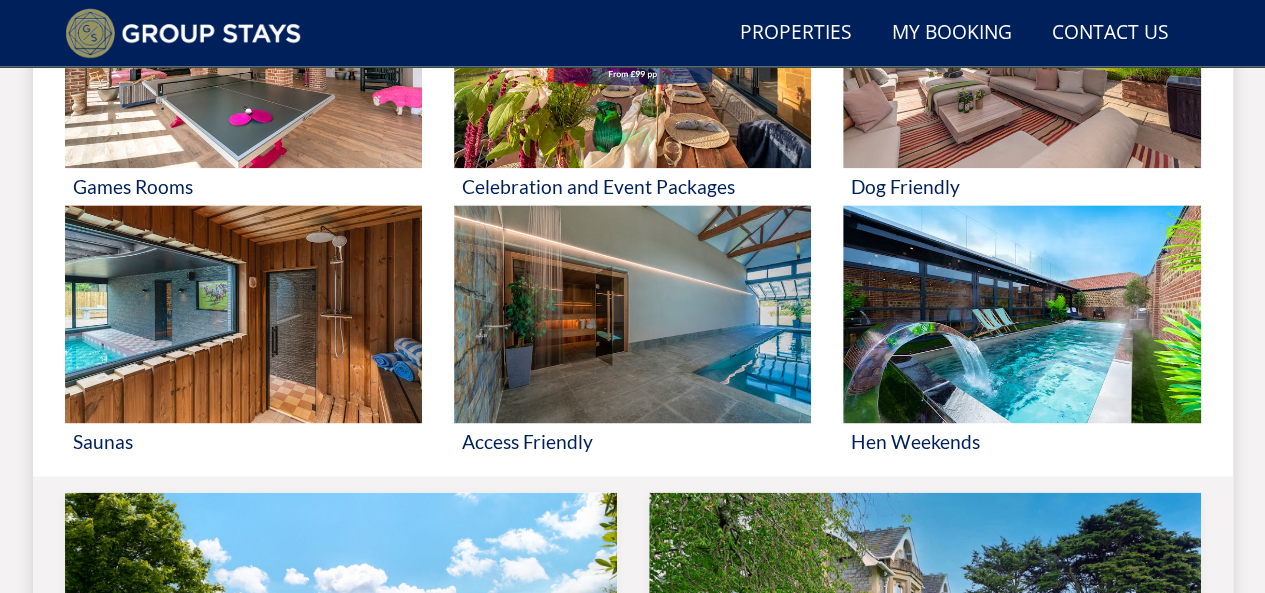 scroll, scrollTop: 1718, scrollLeft: 0, axis: vertical 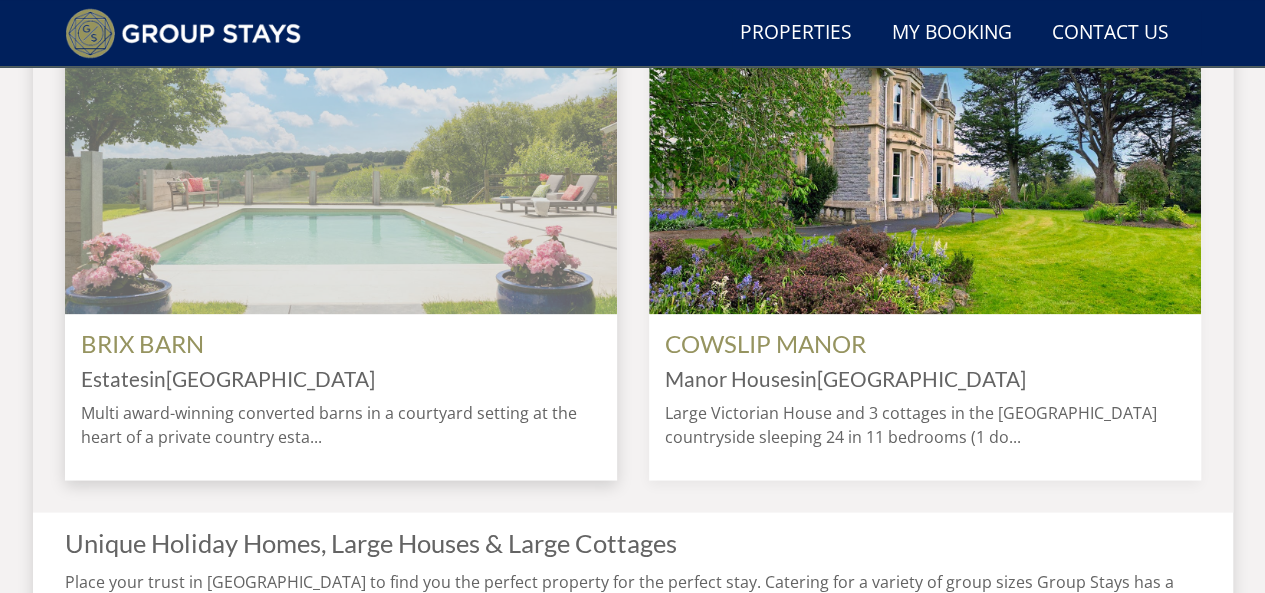 click at bounding box center (341, 153) 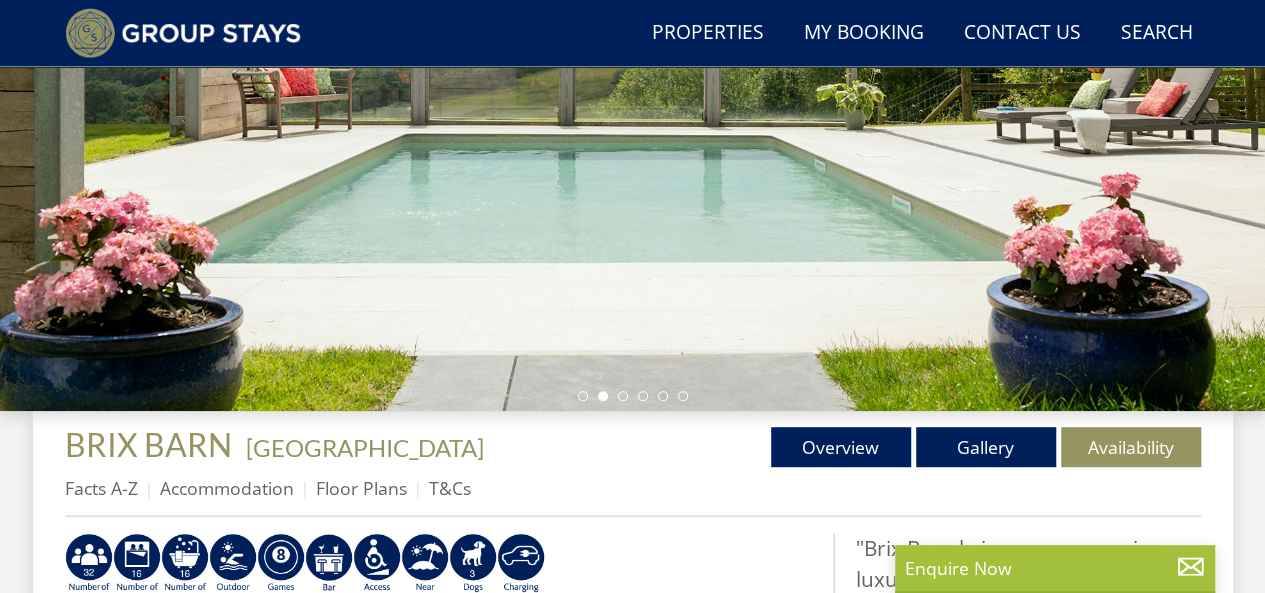 scroll, scrollTop: 300, scrollLeft: 0, axis: vertical 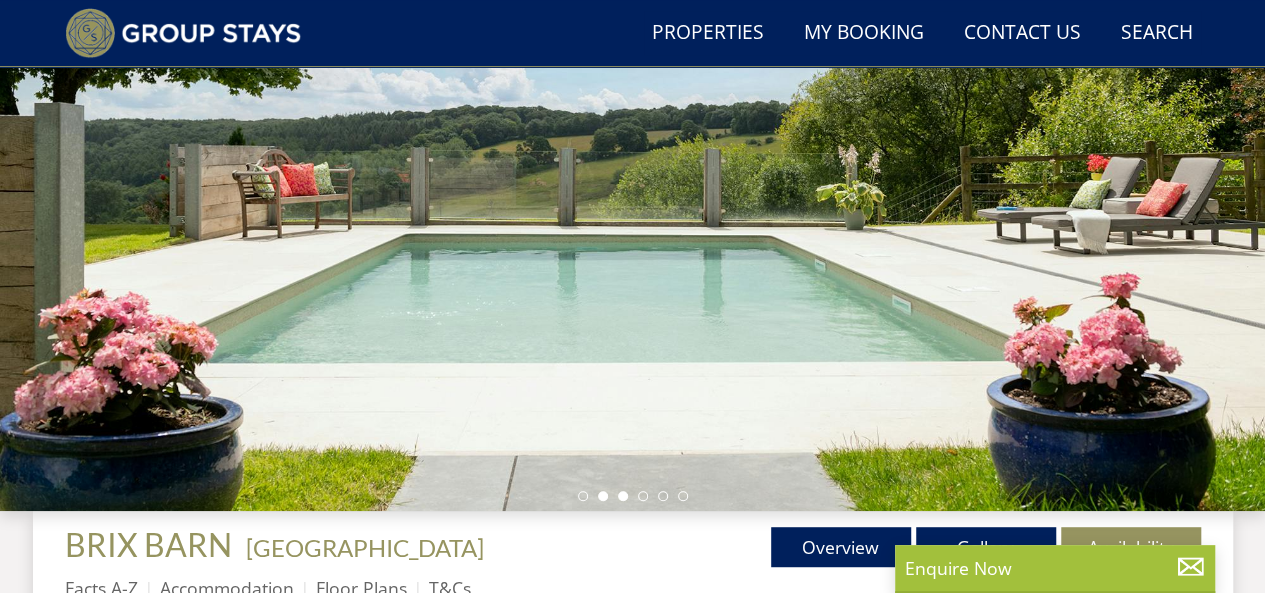 click at bounding box center [623, 496] 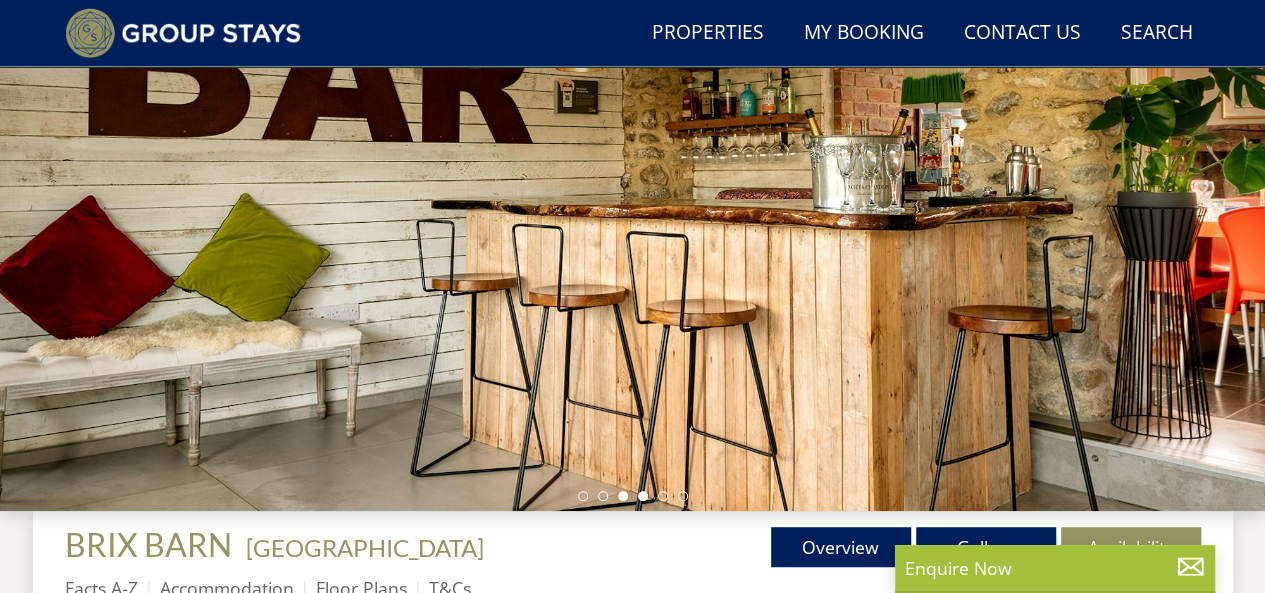 click at bounding box center [643, 496] 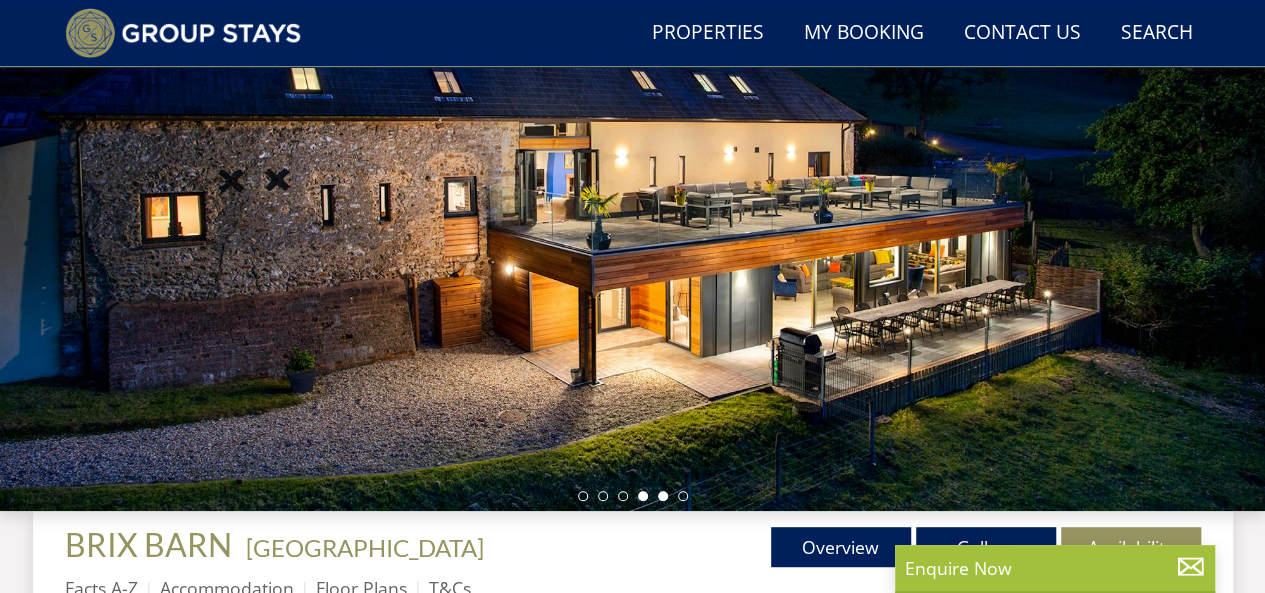 click at bounding box center (663, 496) 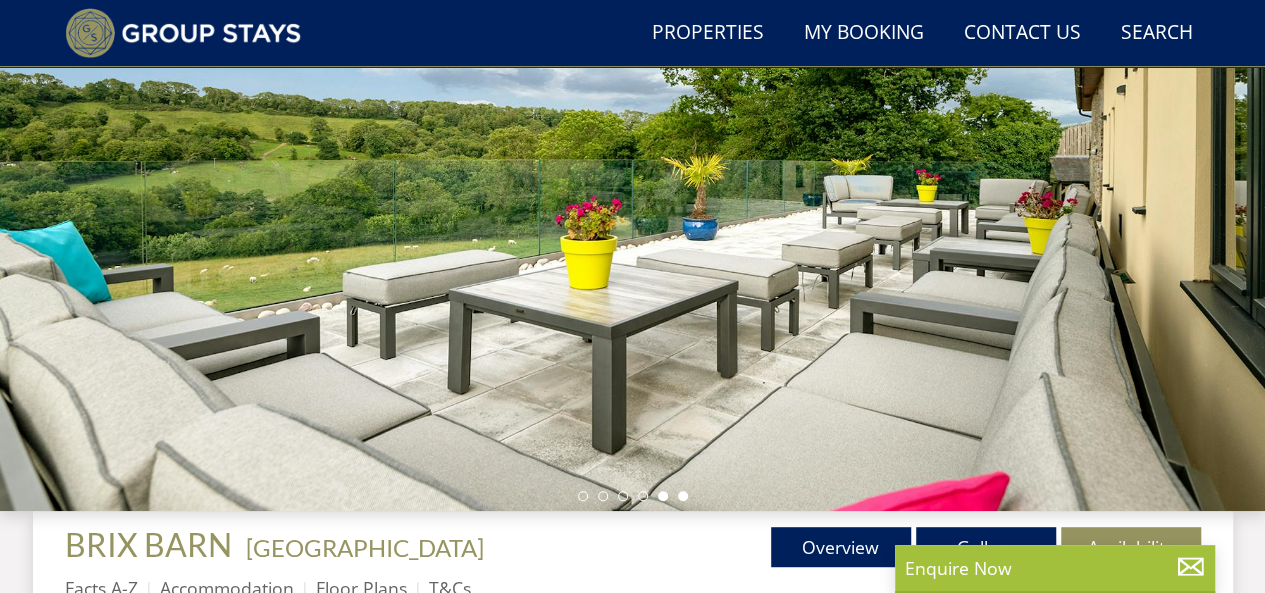 click at bounding box center [683, 496] 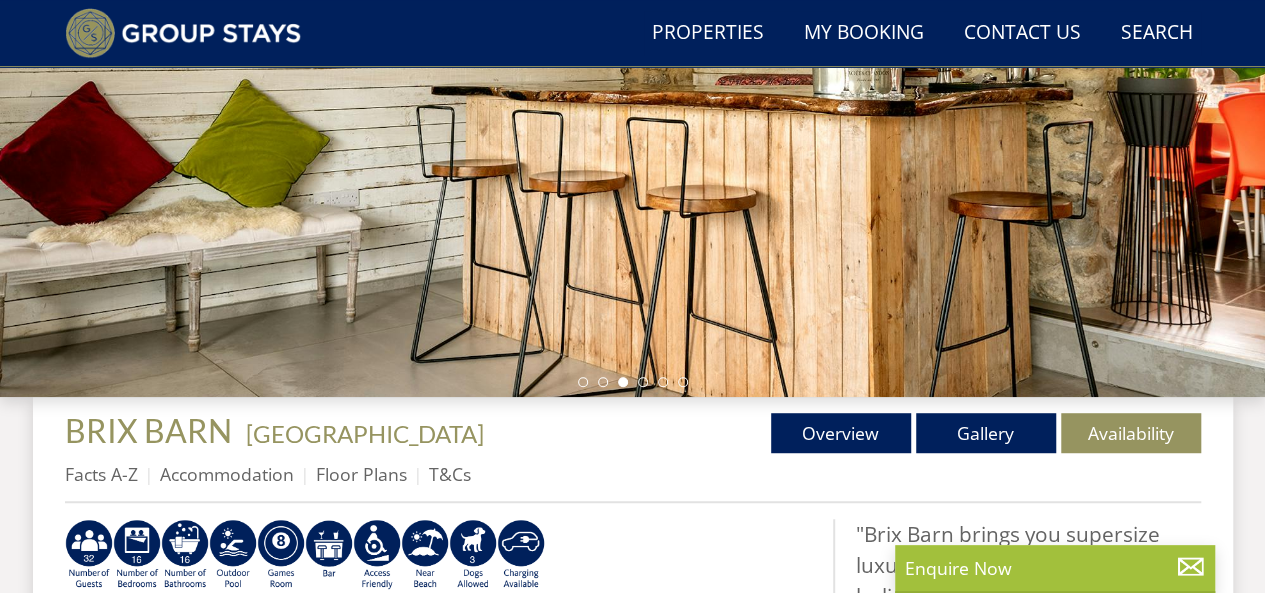 scroll, scrollTop: 200, scrollLeft: 0, axis: vertical 